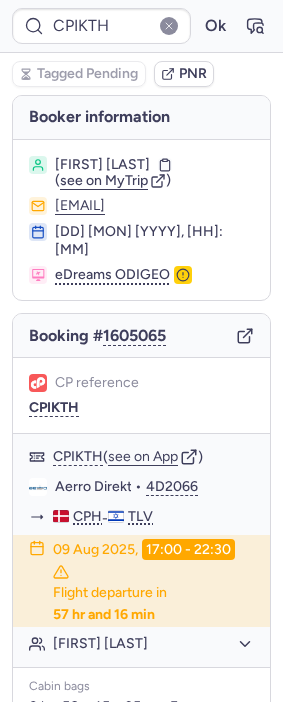 scroll, scrollTop: 0, scrollLeft: 0, axis: both 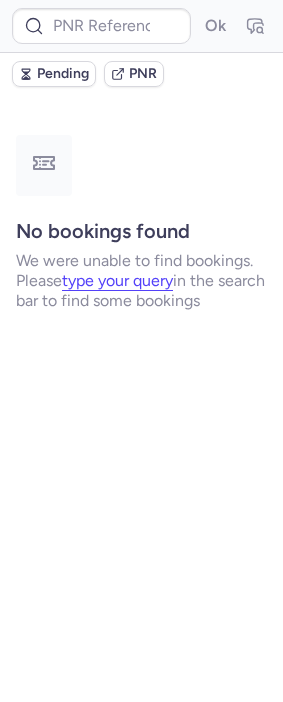 type on "CPTIYK" 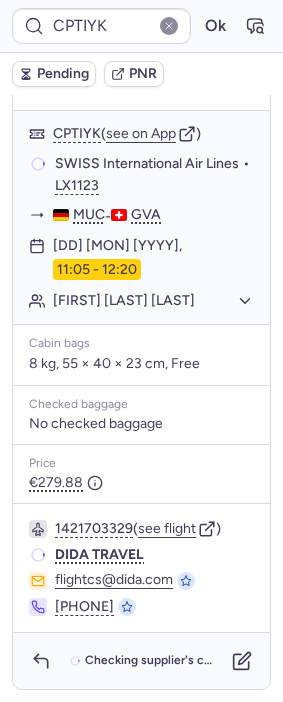 scroll, scrollTop: 377, scrollLeft: 0, axis: vertical 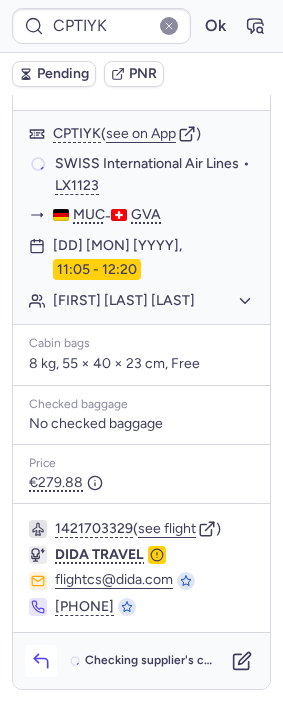 click 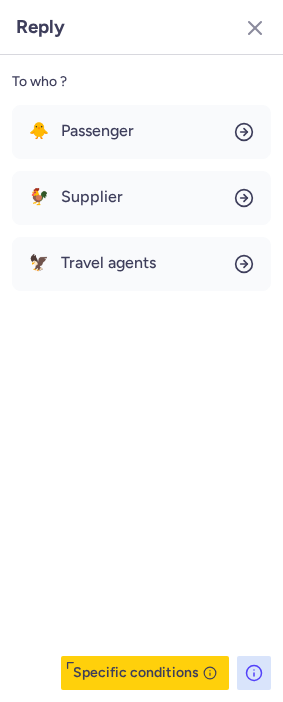 click on "To who ? 🐥 Passenger 🐓 Supplier 🦅 Travel agents  Specific conditions" 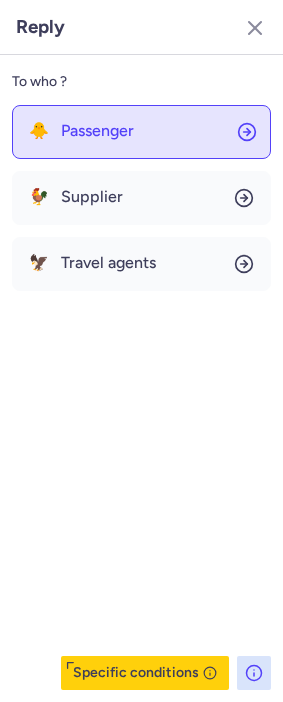 click on "🐥 Passenger" 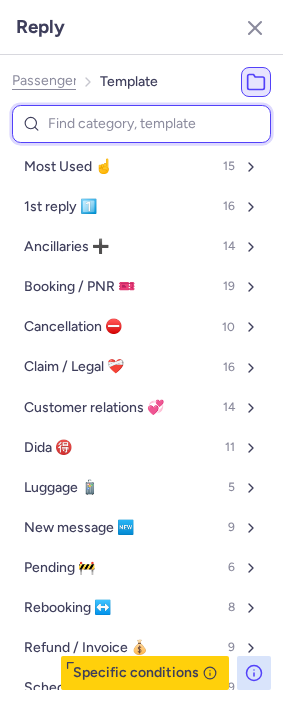 click at bounding box center (141, 124) 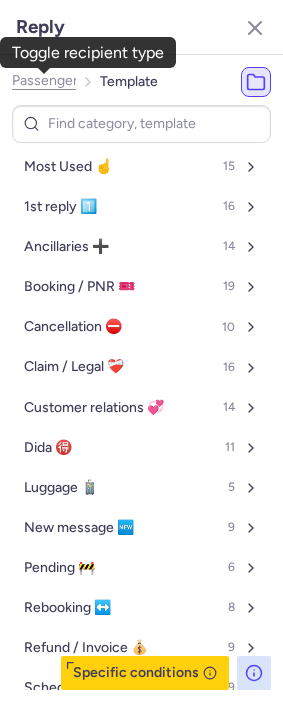 click on "Passenger" 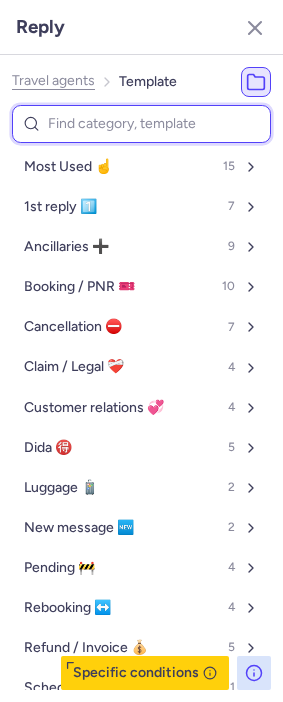 click at bounding box center [141, 124] 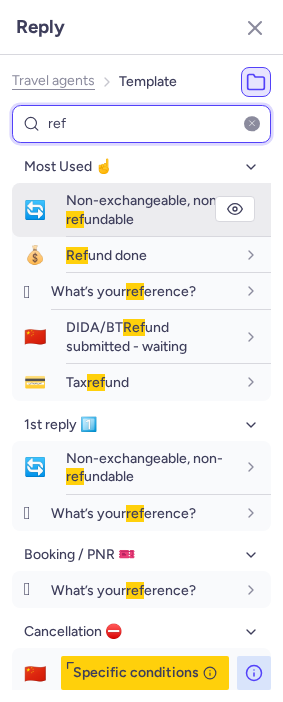 type on "ref" 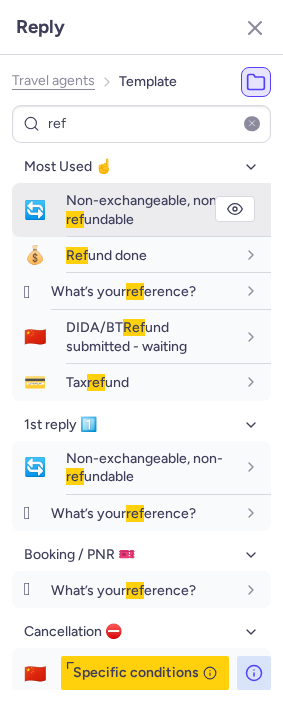click on "Non-exchangeable, non- ref undable" at bounding box center (144, 209) 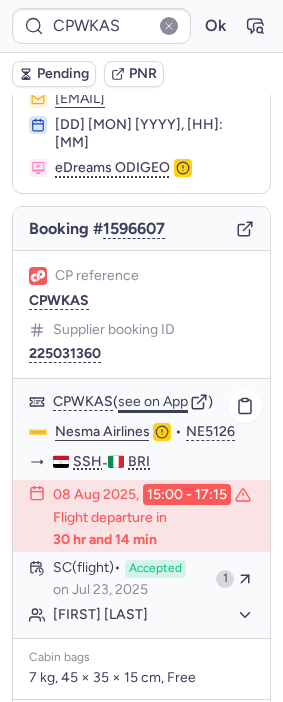 scroll, scrollTop: 111, scrollLeft: 0, axis: vertical 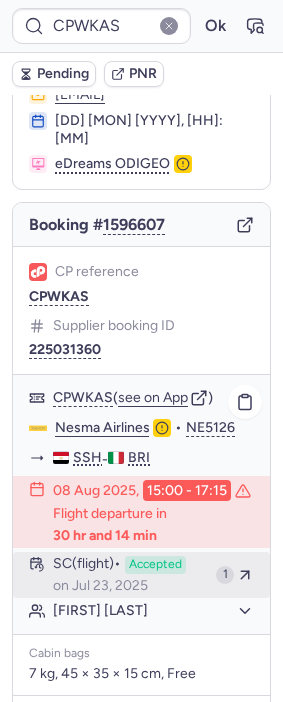 click on "SC   (flight)  Accepted  on [MON] [DD], [YYYY]" at bounding box center [130, 575] 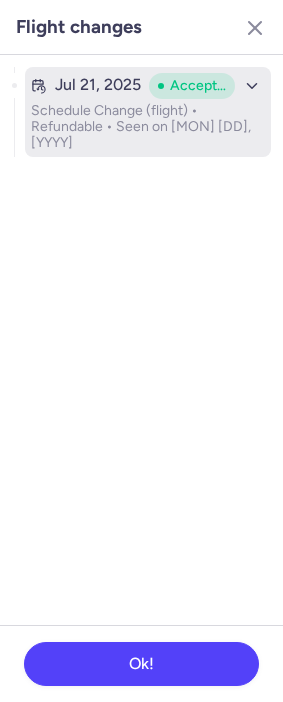 click on "[MON] [DD], [YYYY] Accepted Schedule Change (flight) • Refundable • Seen on [MON] [DD], [YYYY]" at bounding box center (148, 112) 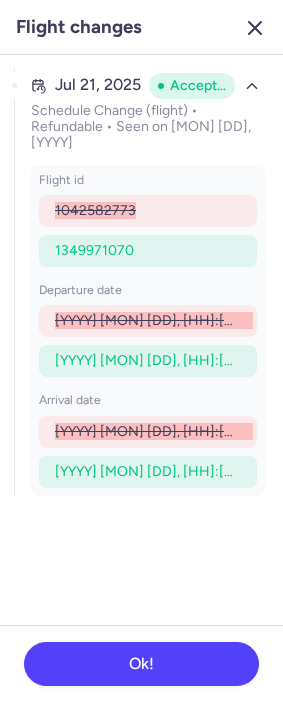 click 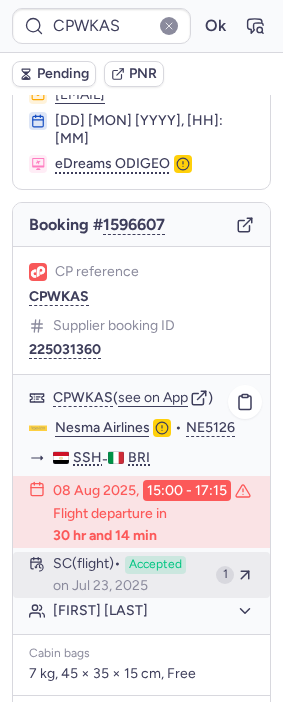 click on "SC   (flight)  Accepted  on [MON] [DD], [YYYY]" at bounding box center [130, 575] 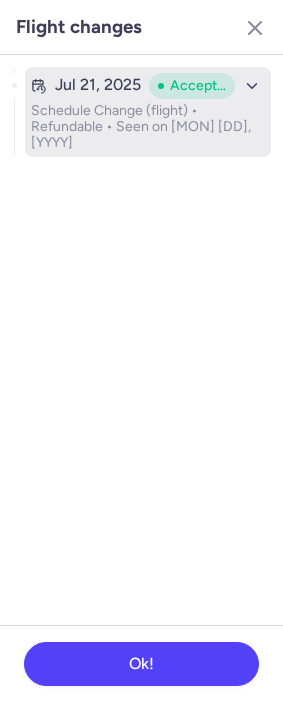 click on "Schedule Change (flight) • Refundable • Seen on [MON] [DD], [YYYY]" at bounding box center (148, 127) 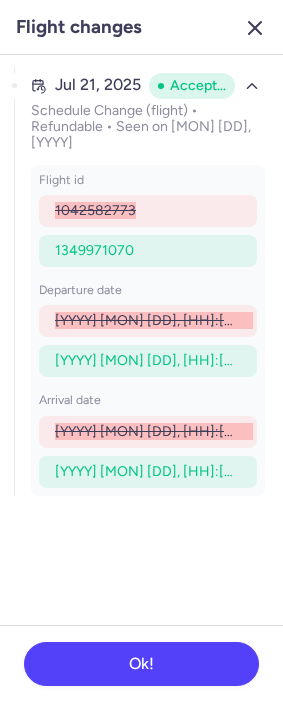 click 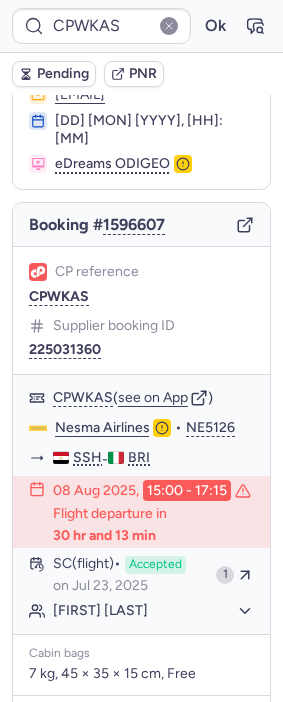 type on "CPK6IH" 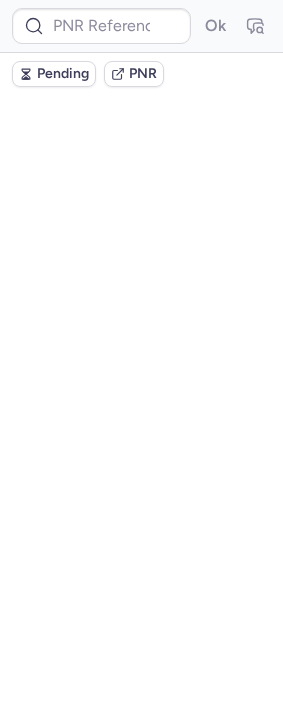 scroll, scrollTop: 0, scrollLeft: 0, axis: both 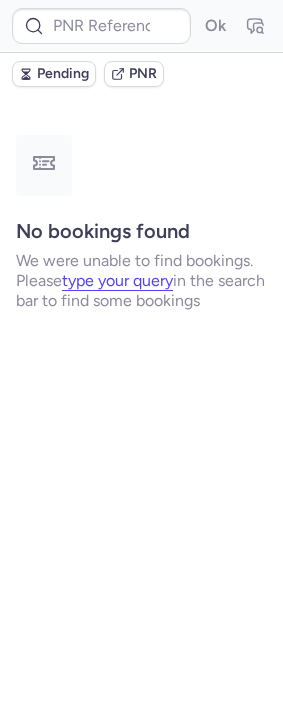 type on "CPWGLR" 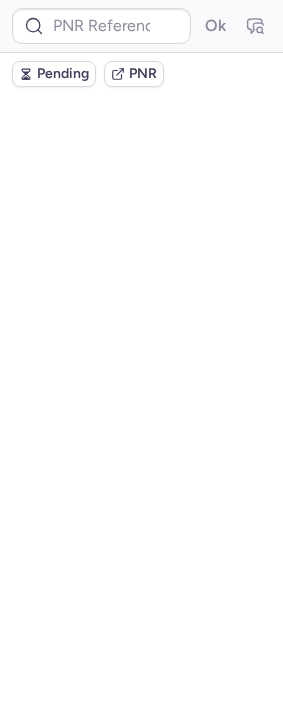scroll, scrollTop: 0, scrollLeft: 0, axis: both 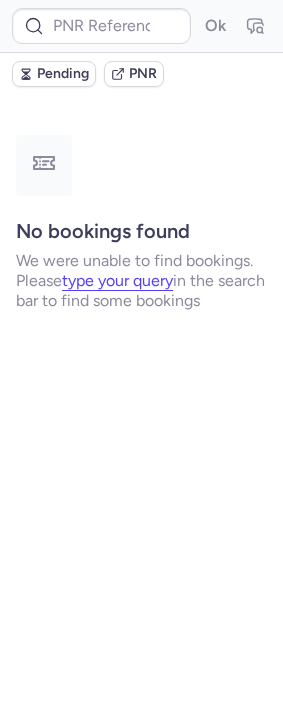 type on "CPVBQT" 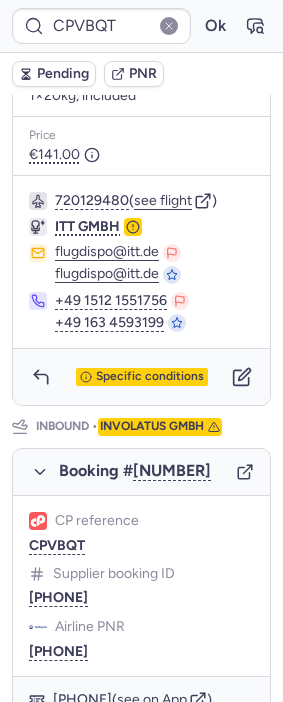 scroll, scrollTop: 1111, scrollLeft: 0, axis: vertical 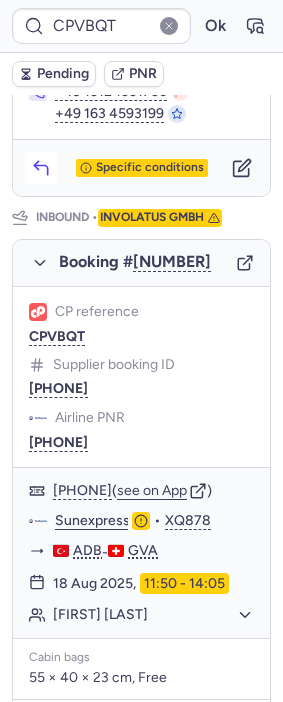 click at bounding box center [41, 168] 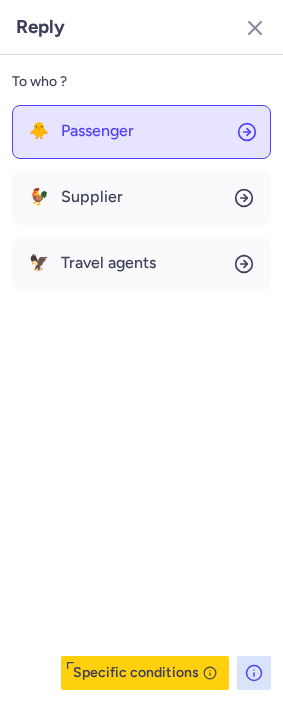 click on "Passenger" at bounding box center (97, 131) 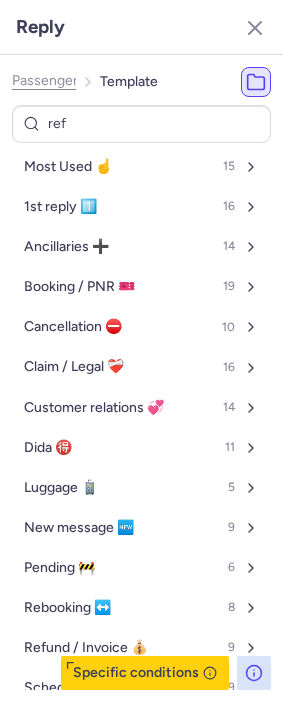 type on "refu" 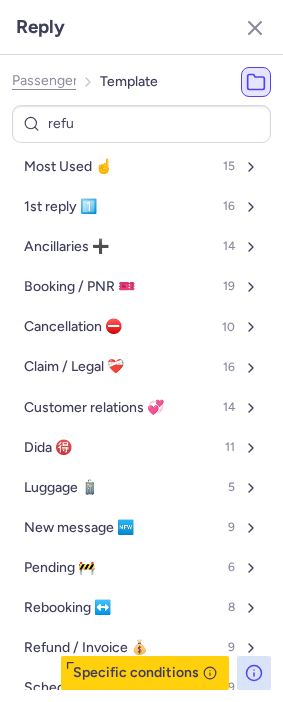 select on "en" 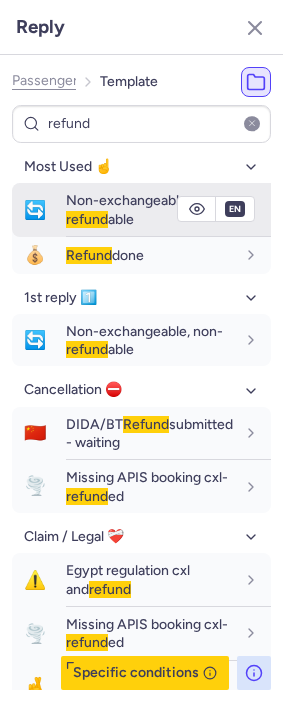 type on "refund" 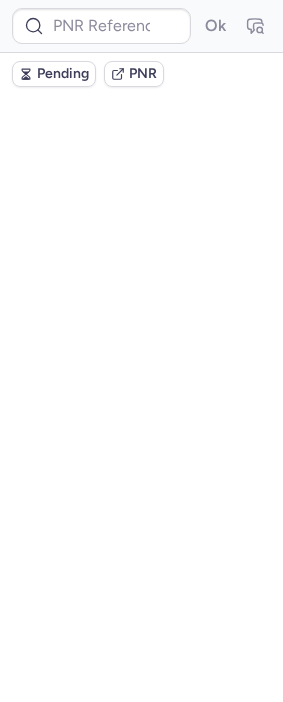 scroll, scrollTop: 0, scrollLeft: 0, axis: both 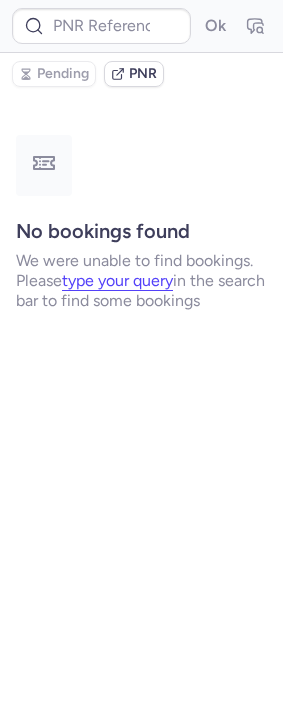 type on "CPVTE6" 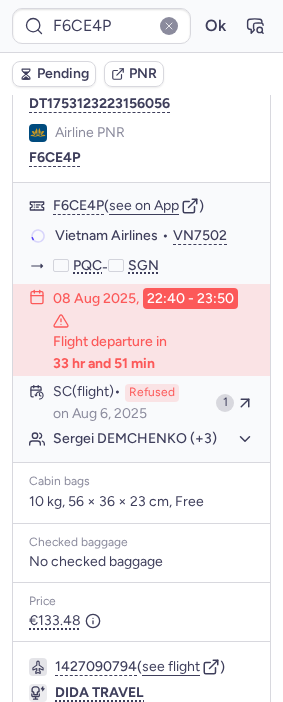 scroll, scrollTop: 444, scrollLeft: 0, axis: vertical 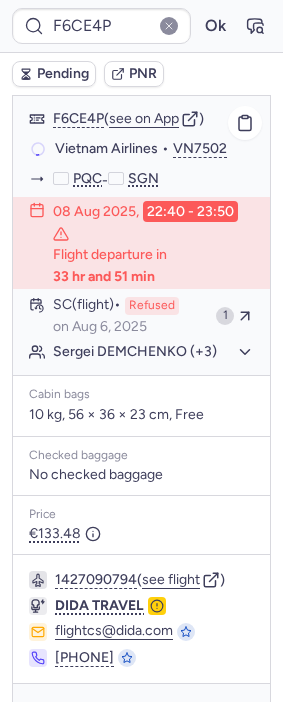 click on "Sergei DEMCHENKO (+3)" 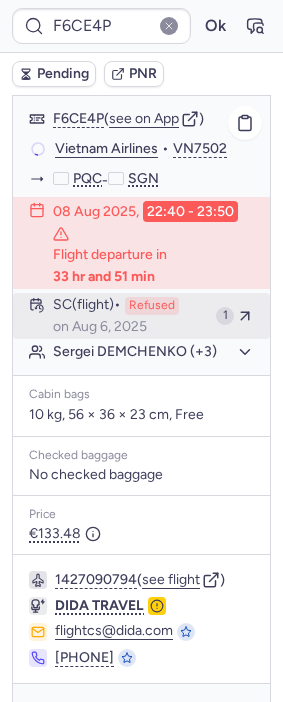 click on "SC   (flight)  Refused  on [MON] [DD], [YYYY]" at bounding box center (130, 316) 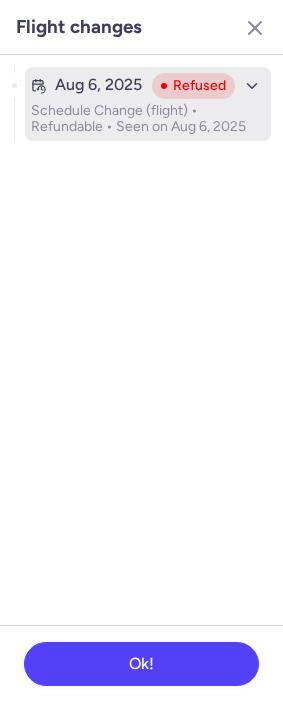 click on "Schedule Change (flight) • Refundable • Seen on Aug 6, 2025" at bounding box center [148, 119] 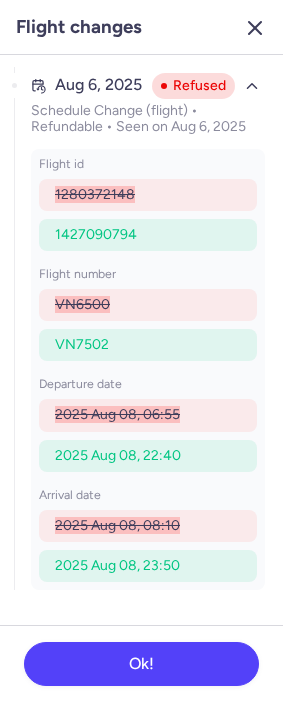 click 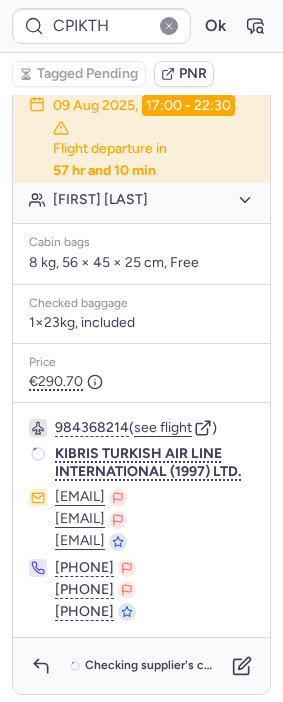 type on "[NUMBER]" 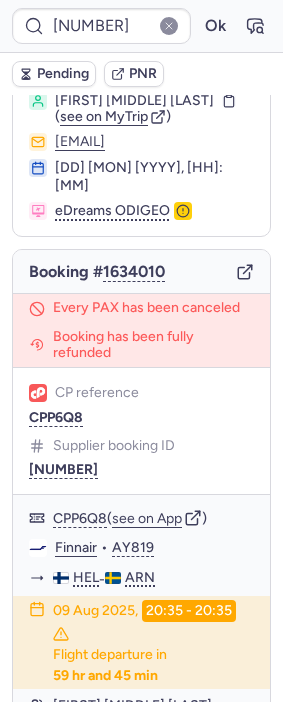 scroll, scrollTop: 0, scrollLeft: 0, axis: both 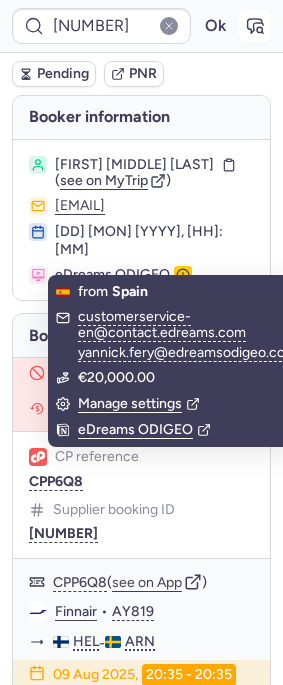 click 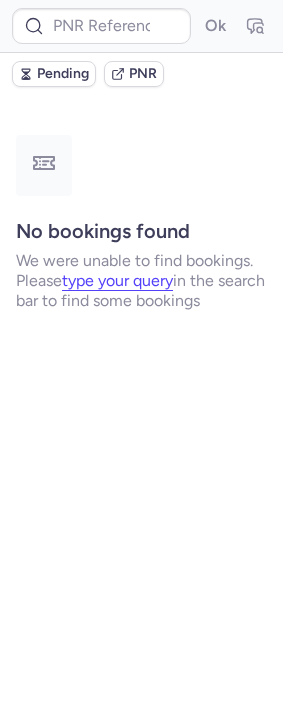 type on "[NUMBER]" 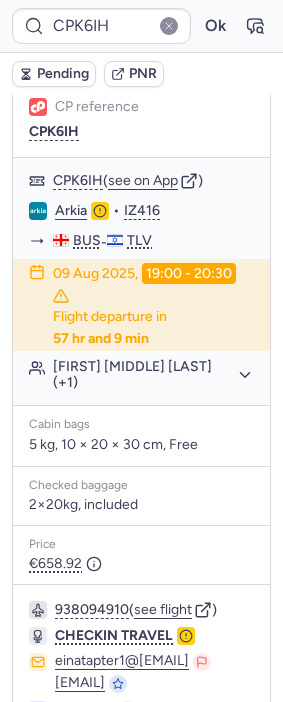 scroll, scrollTop: 368, scrollLeft: 0, axis: vertical 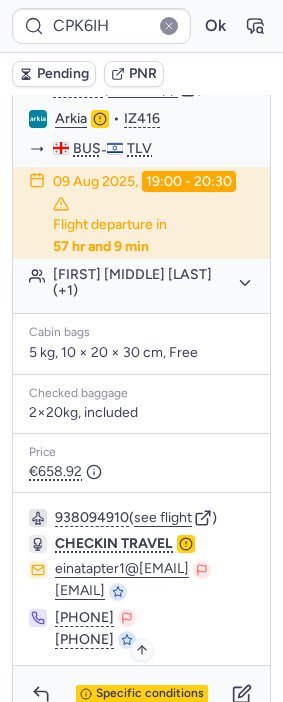click on "Specific conditions" at bounding box center (150, 694) 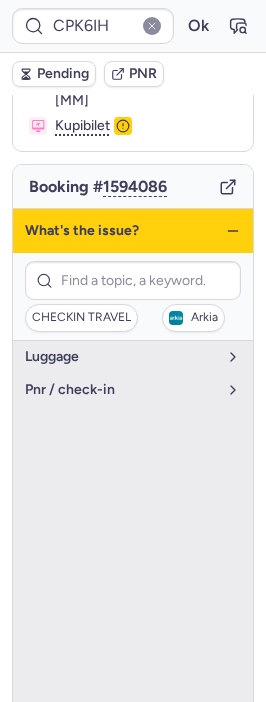 scroll, scrollTop: 145, scrollLeft: 0, axis: vertical 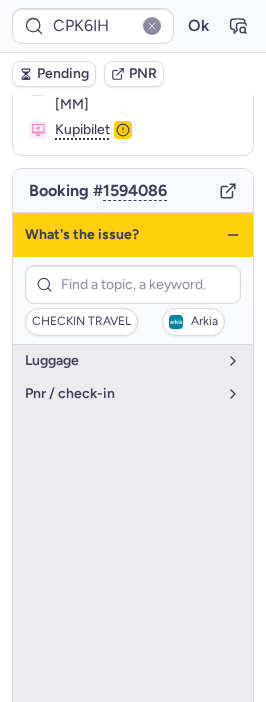 click 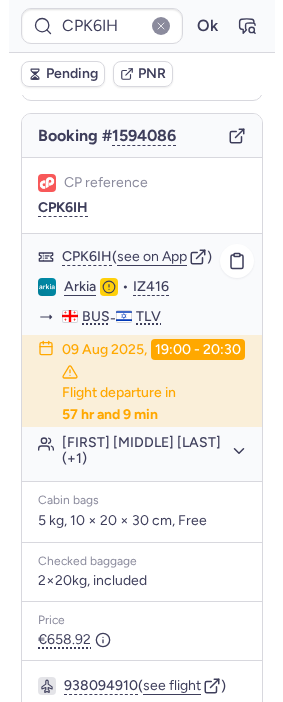 scroll, scrollTop: 368, scrollLeft: 0, axis: vertical 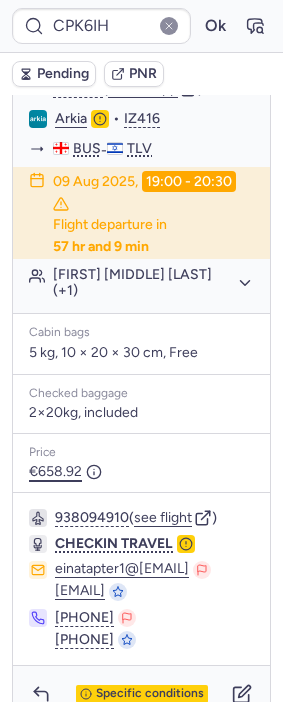 type on "CPIKTH" 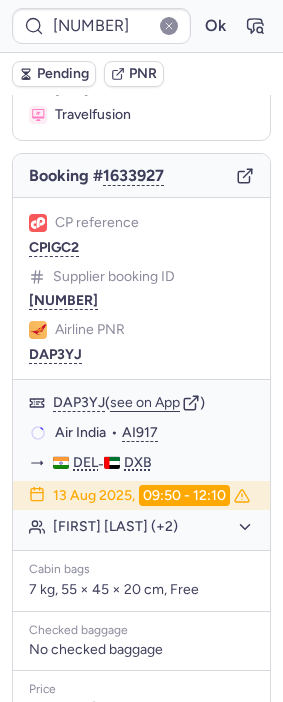 scroll, scrollTop: 222, scrollLeft: 0, axis: vertical 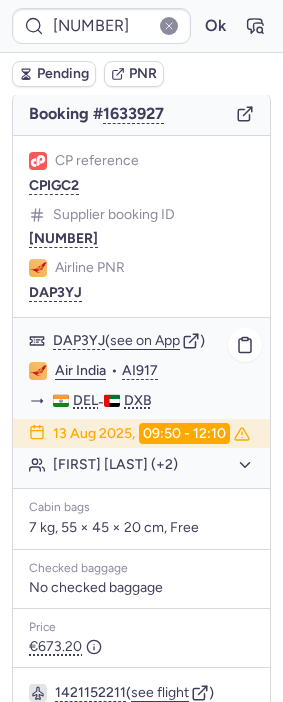 click on "[FIRST] [LAST] (+2)" 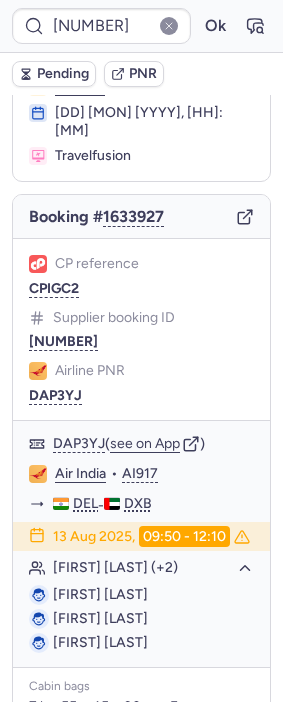 scroll, scrollTop: 111, scrollLeft: 0, axis: vertical 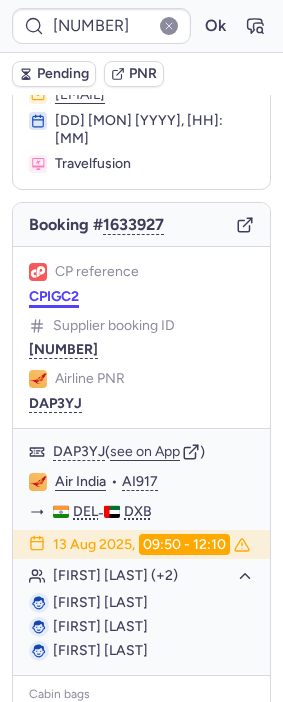 click on "CPIGC2" at bounding box center (54, 297) 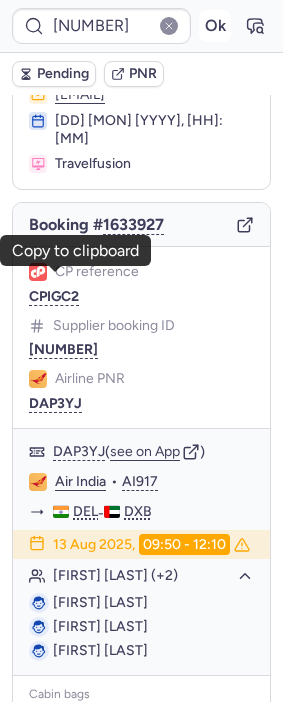 click on "Ok" at bounding box center (215, 26) 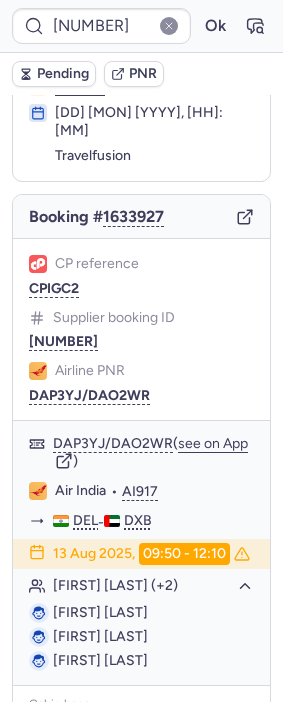 scroll, scrollTop: 111, scrollLeft: 0, axis: vertical 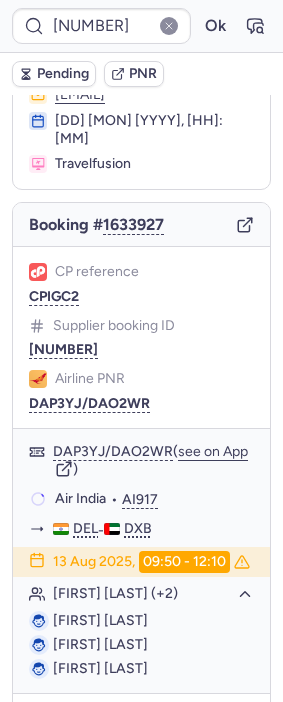 type on "CPIKTH" 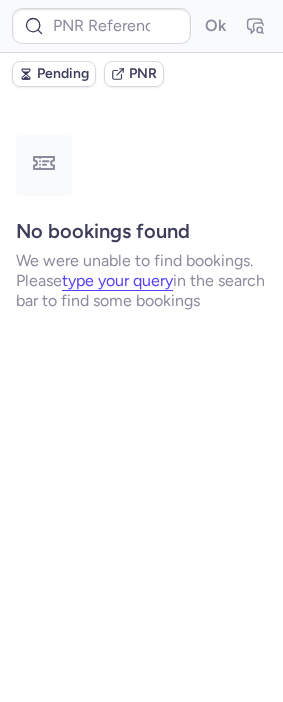 scroll, scrollTop: 0, scrollLeft: 0, axis: both 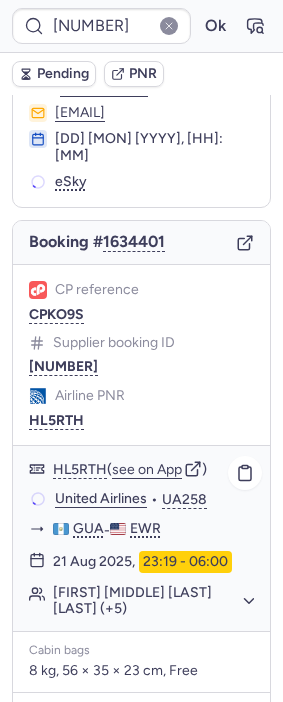 click on "[FIRST] [MIDDLE] [LAST] [LAST] (+5)" 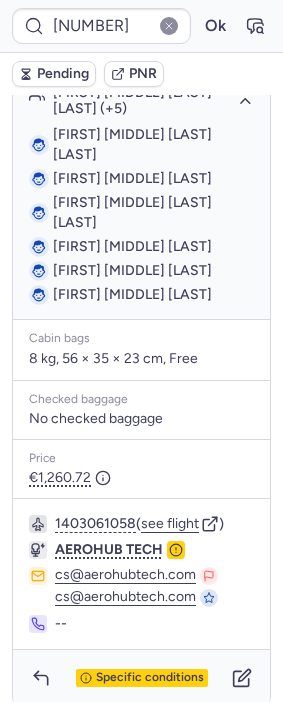 scroll, scrollTop: 628, scrollLeft: 0, axis: vertical 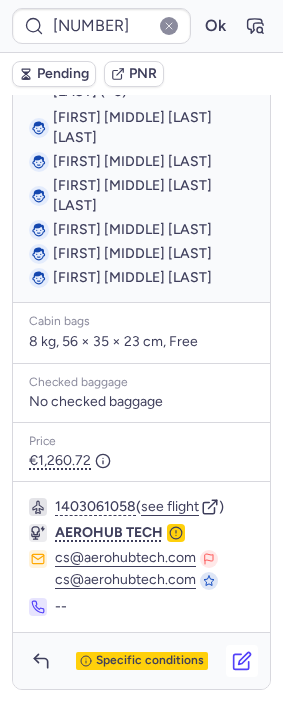 click 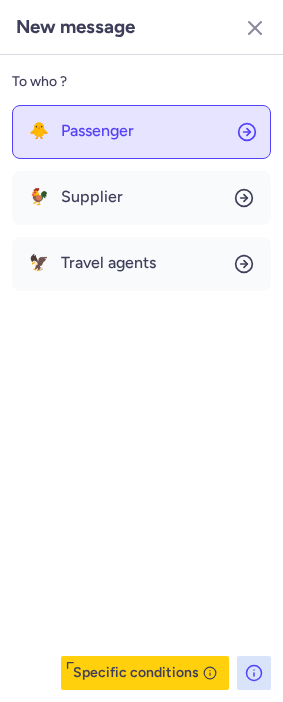 click on "🐥 Passenger" 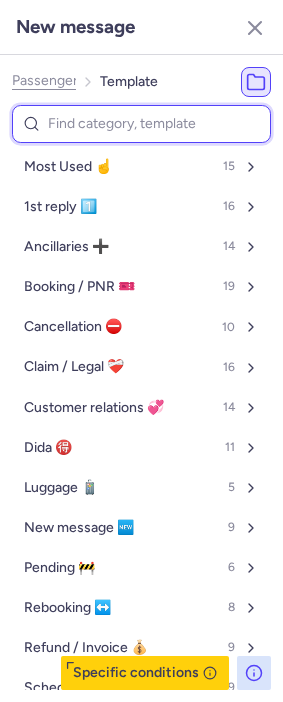 click at bounding box center (141, 124) 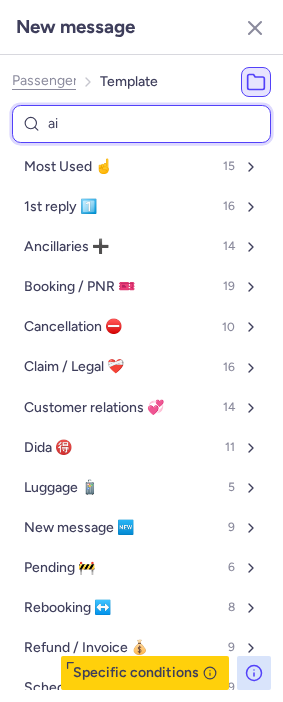 type on "air" 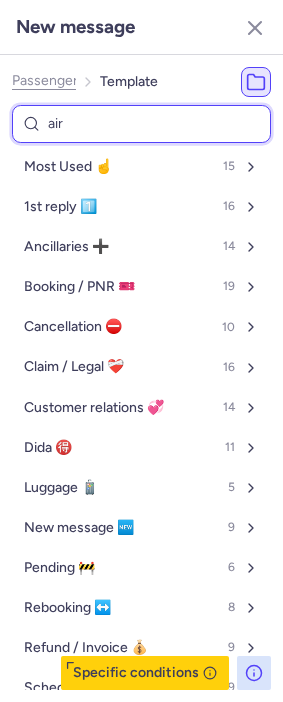 select on "en" 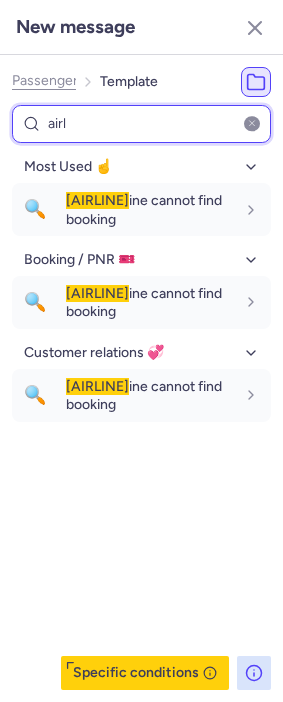type on "air" 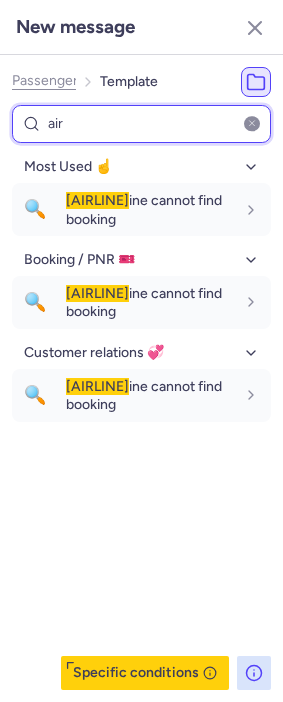 select on "en" 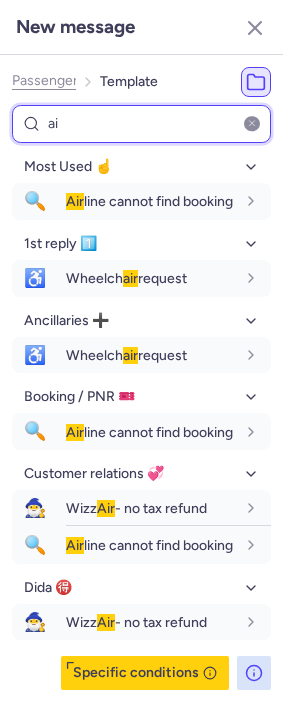 type on "a" 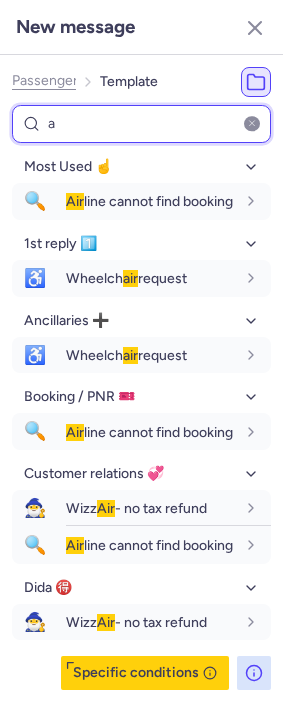 type 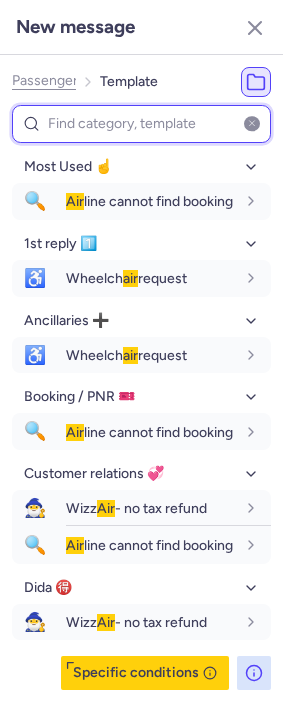 select on "en" 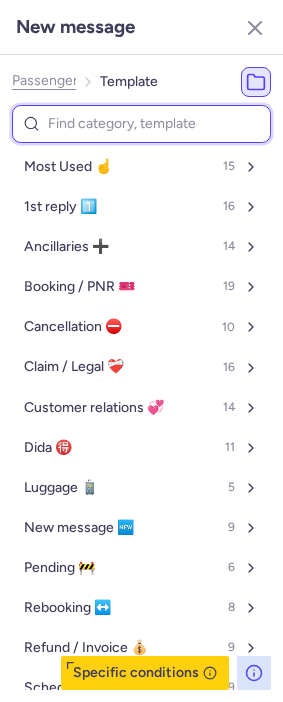 type on "p" 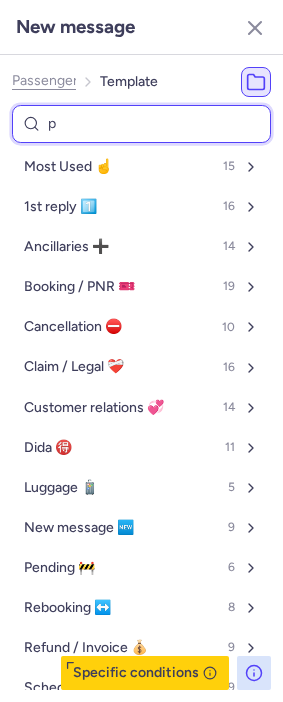select on "en" 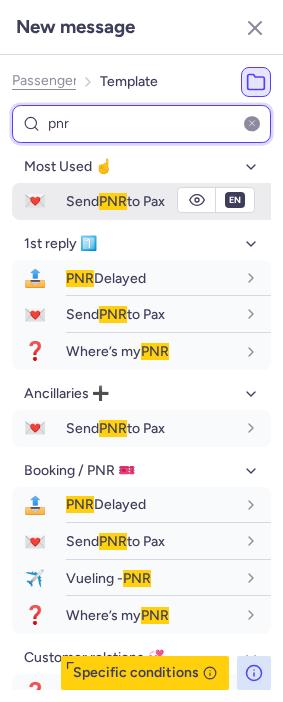 type on "pnr" 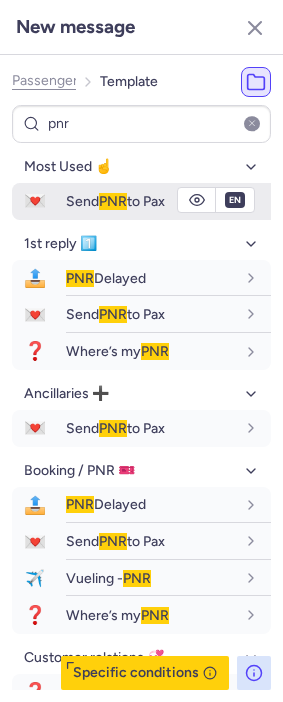 click on "Send  PNR  to Pax" at bounding box center [115, 201] 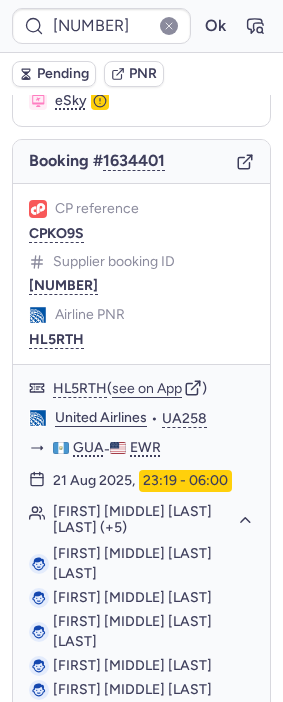 scroll, scrollTop: 184, scrollLeft: 0, axis: vertical 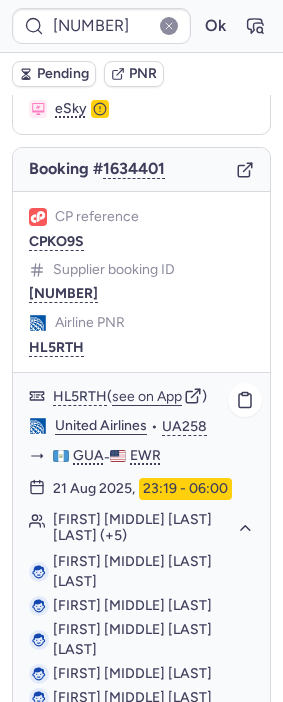 click on "[AIRLINE]  •  [FLIGHT]" 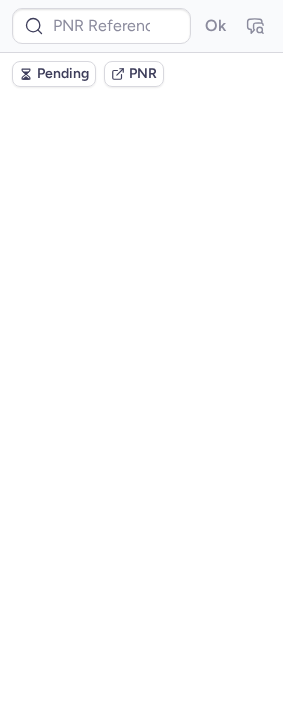 scroll, scrollTop: 0, scrollLeft: 0, axis: both 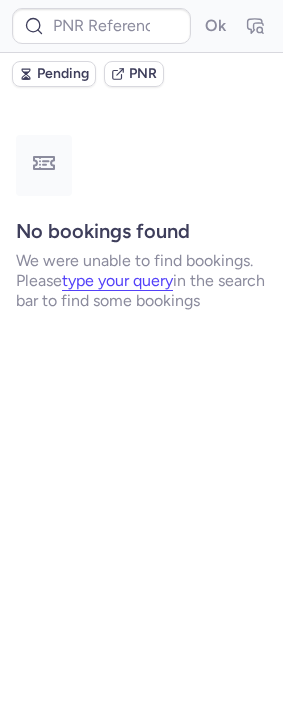 type on "CPIKTH" 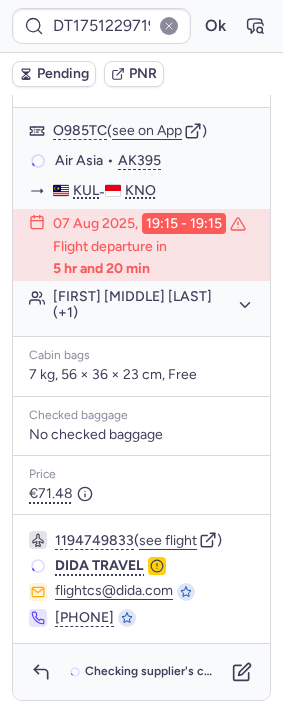scroll, scrollTop: 444, scrollLeft: 0, axis: vertical 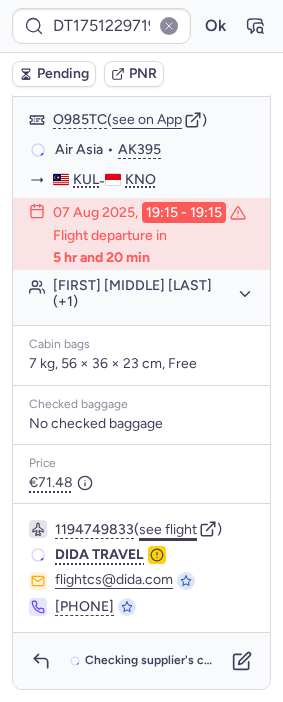 click on "see flight" 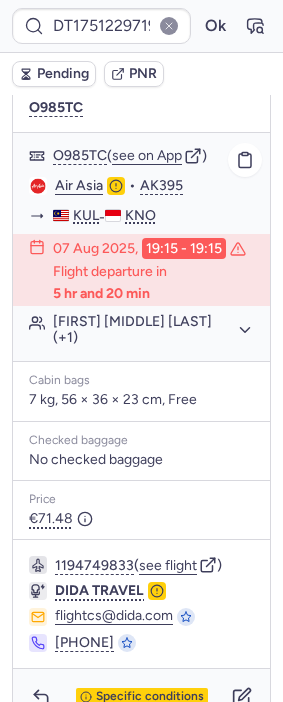 scroll, scrollTop: 444, scrollLeft: 0, axis: vertical 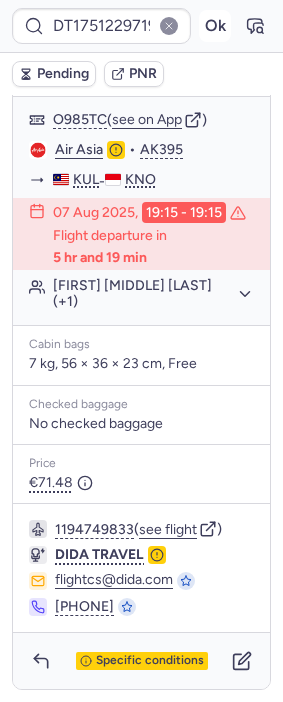 click on "Ok" at bounding box center (215, 26) 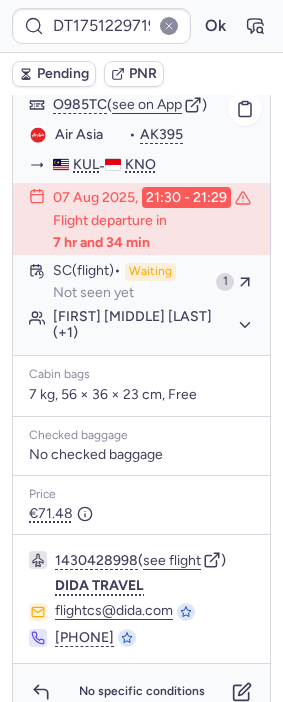 scroll, scrollTop: 444, scrollLeft: 0, axis: vertical 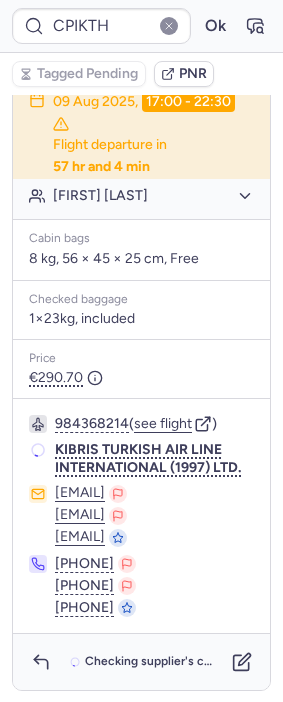 type on "CPIJCG" 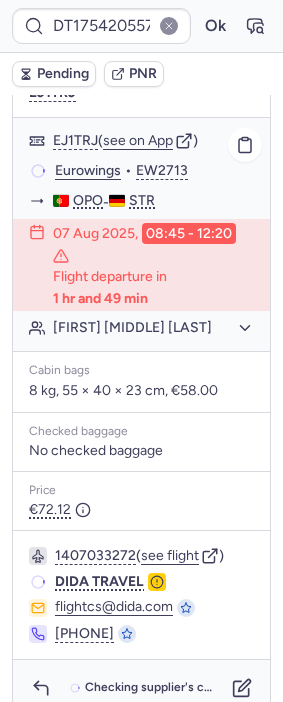 scroll, scrollTop: 444, scrollLeft: 0, axis: vertical 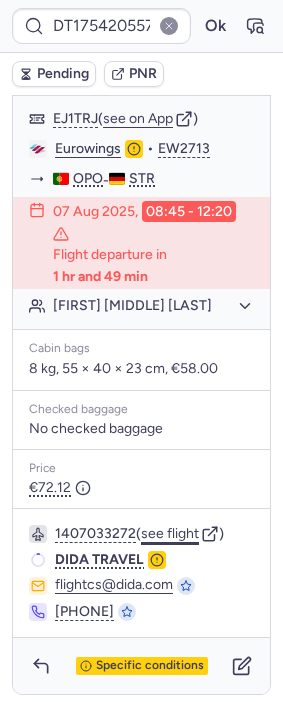 click on "see flight" 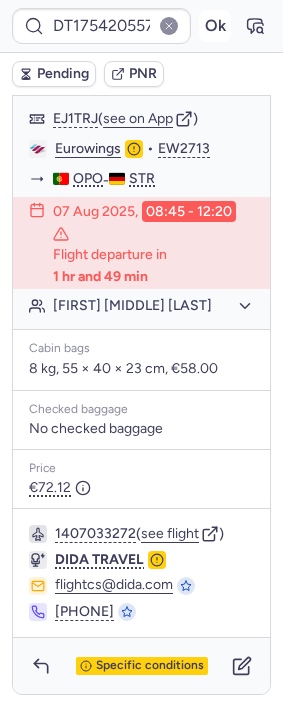 click on "Ok" at bounding box center (215, 26) 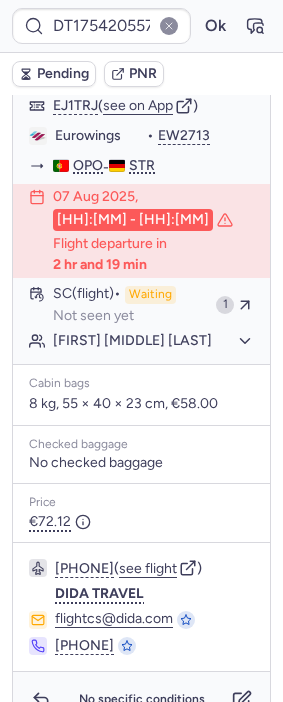 scroll, scrollTop: 444, scrollLeft: 0, axis: vertical 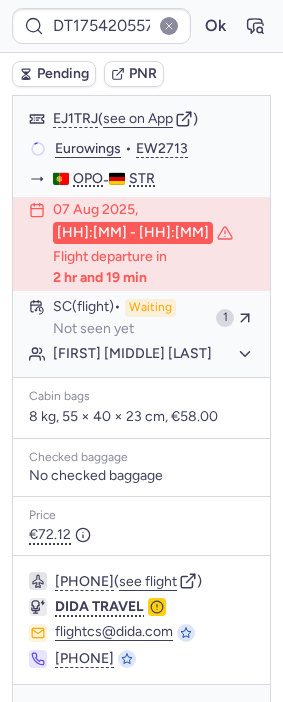 type on "CPIJCG" 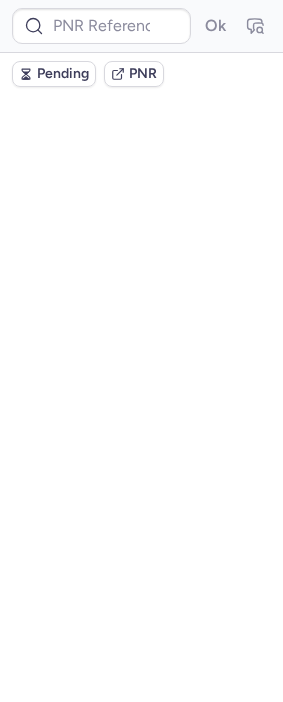 scroll, scrollTop: 0, scrollLeft: 0, axis: both 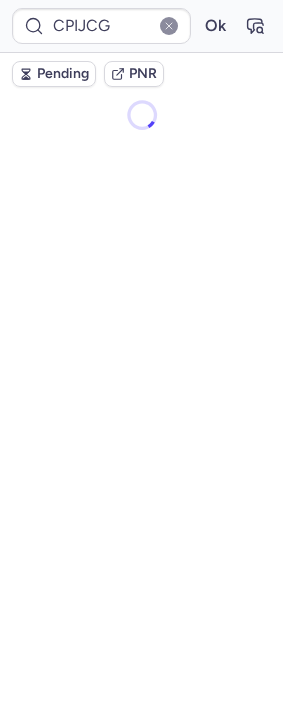 type on "CPLXSO" 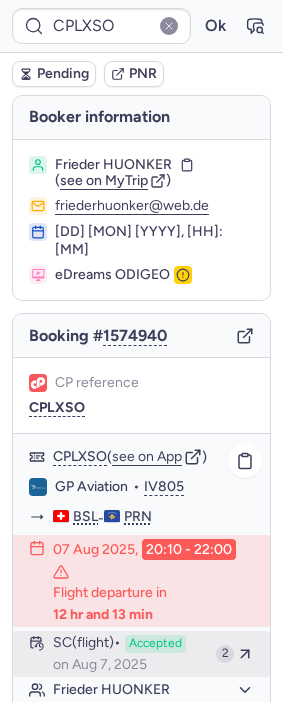 click on "on Aug 7, 2025" at bounding box center [100, 665] 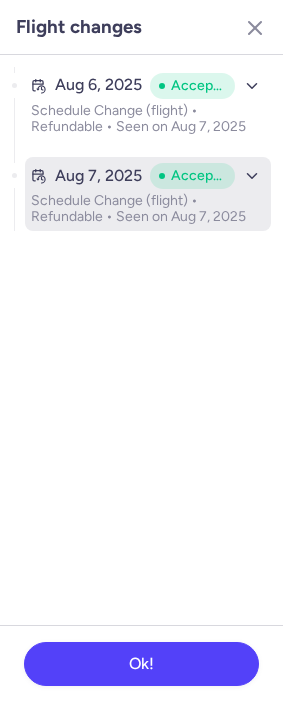 click on "Schedule Change (flight) • Refundable • Seen on Aug 7, 2025" at bounding box center (148, 209) 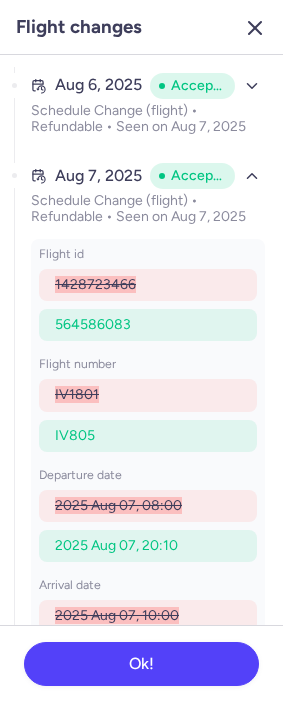 click 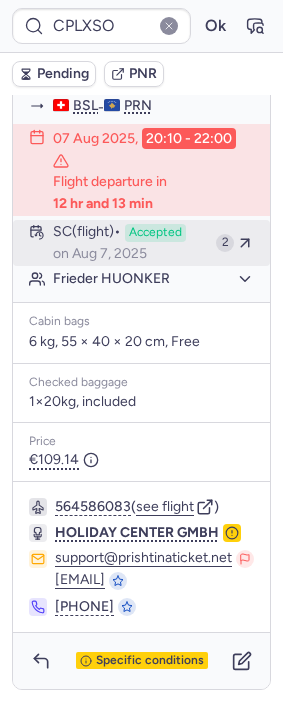 scroll, scrollTop: 449, scrollLeft: 0, axis: vertical 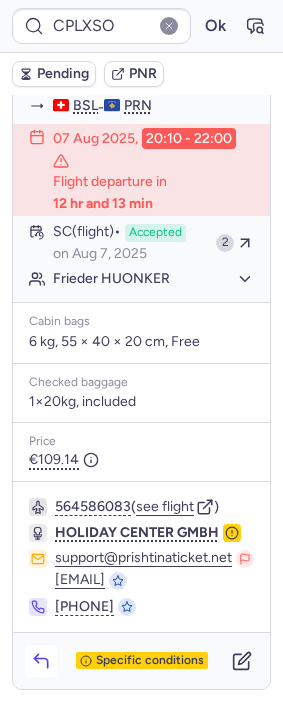 click 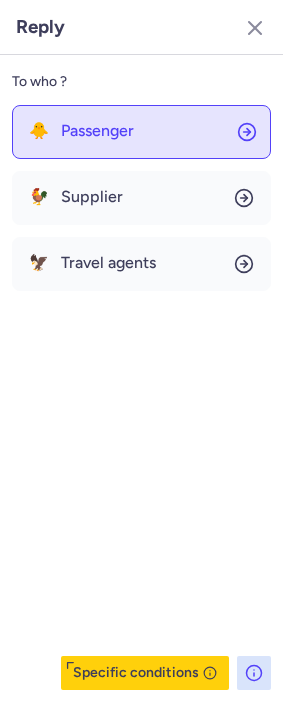 click on "🐥 Passenger" 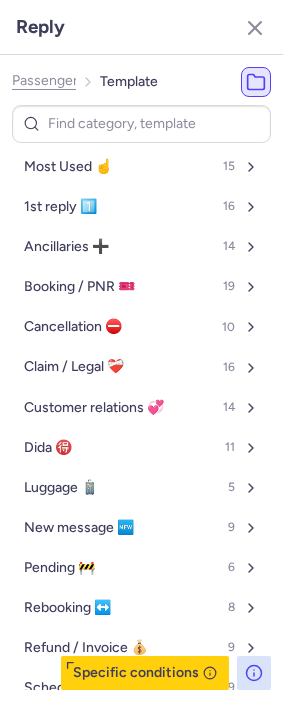 click at bounding box center (141, 124) 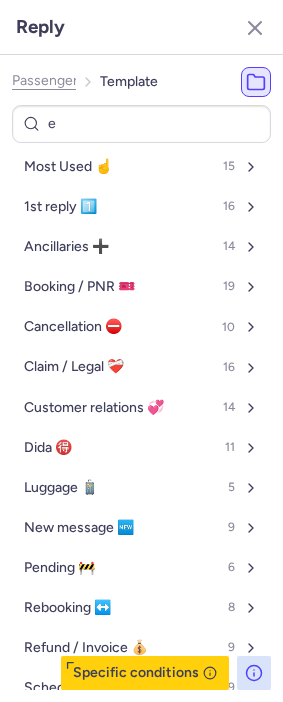 type 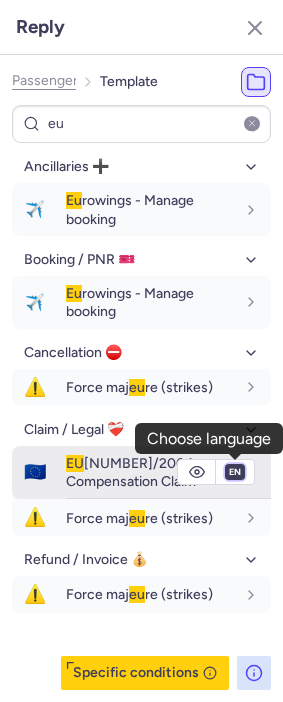 click on "fr en de nl pt es it ru" at bounding box center (235, 472) 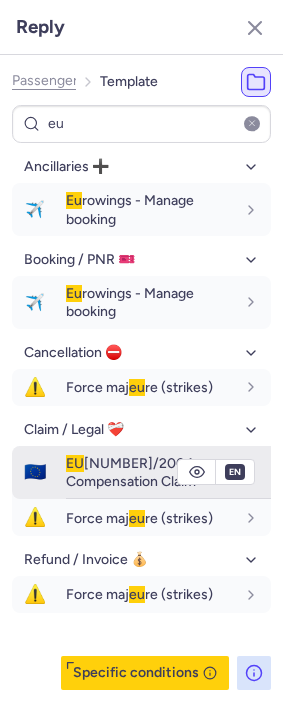 click on "fr en de nl pt es it ru" at bounding box center [235, 472] 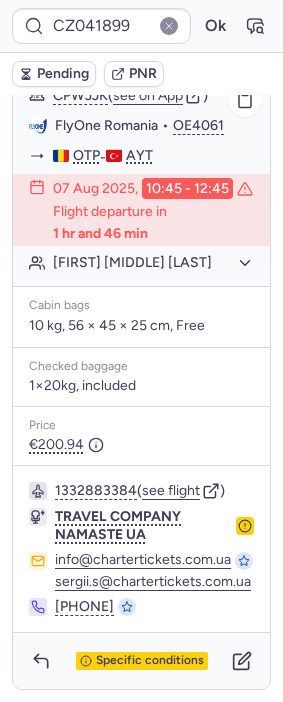 scroll, scrollTop: 440, scrollLeft: 0, axis: vertical 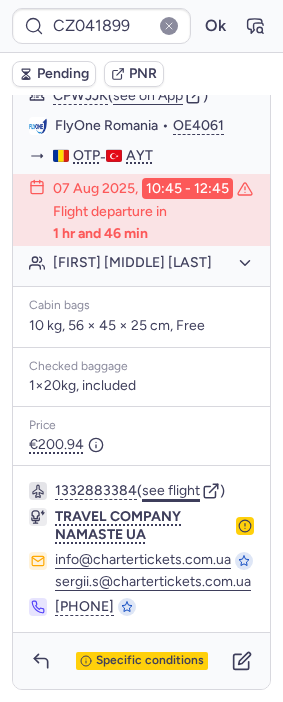 click on "see flight" 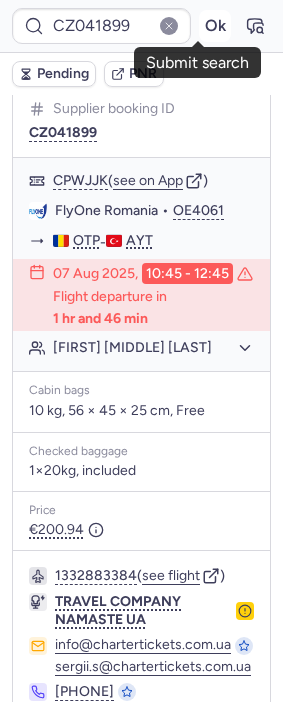 click on "Ok" at bounding box center (215, 26) 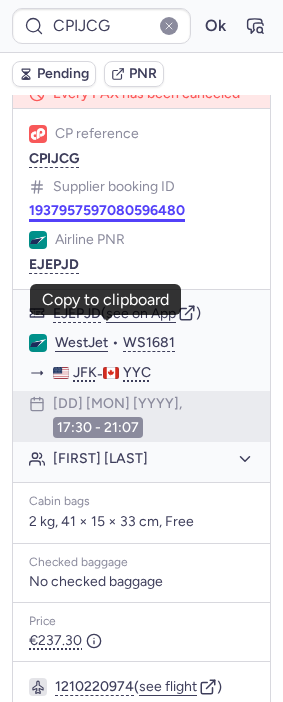 scroll, scrollTop: 440, scrollLeft: 0, axis: vertical 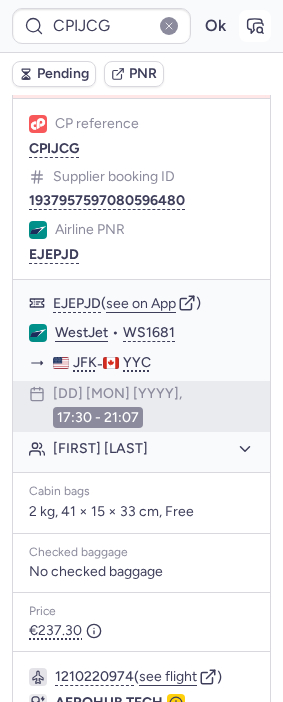 click 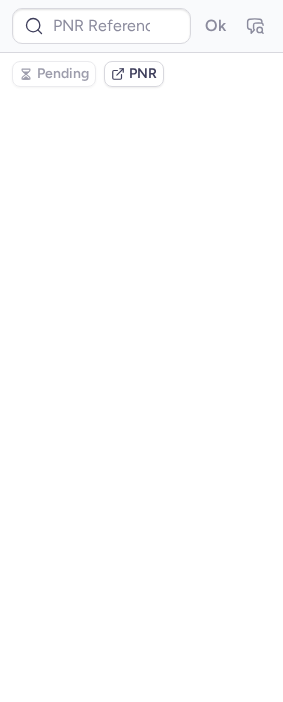 scroll, scrollTop: 0, scrollLeft: 0, axis: both 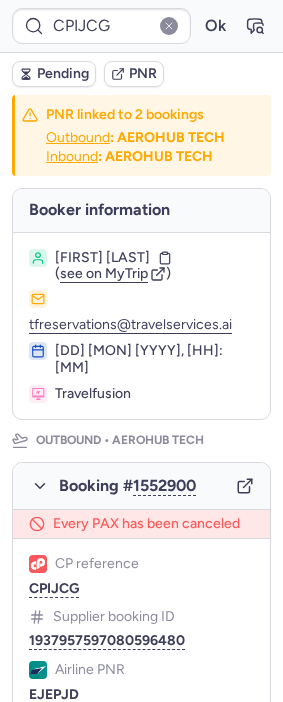 click on "Pending" at bounding box center [63, 74] 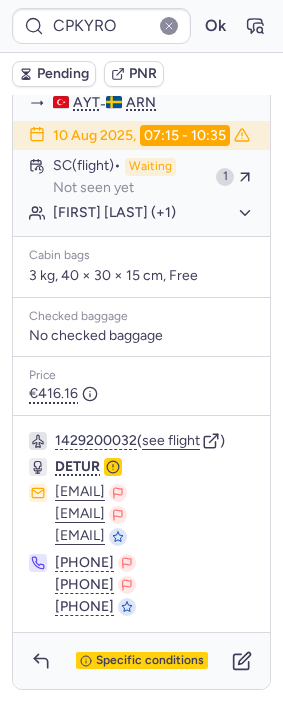 scroll, scrollTop: 500, scrollLeft: 0, axis: vertical 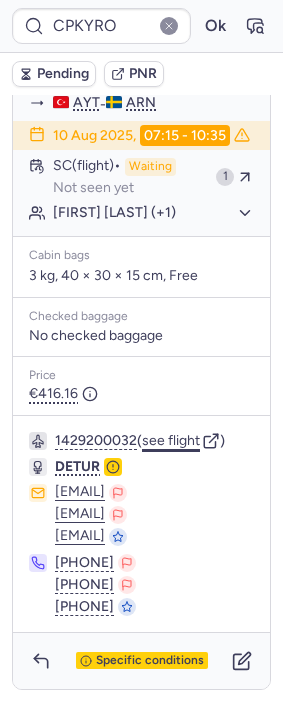 click on "see flight" 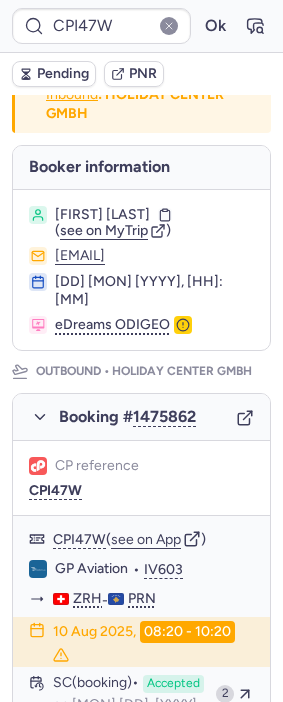 scroll, scrollTop: 0, scrollLeft: 0, axis: both 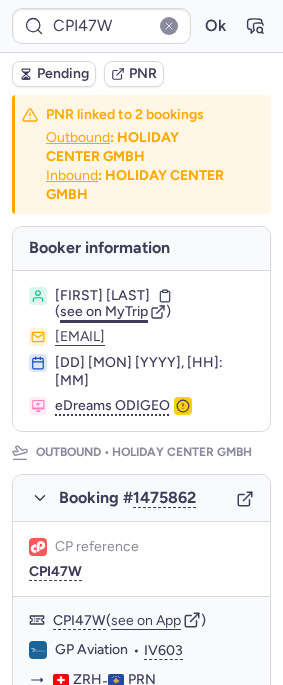 click on "see on MyTrip" at bounding box center [104, 311] 